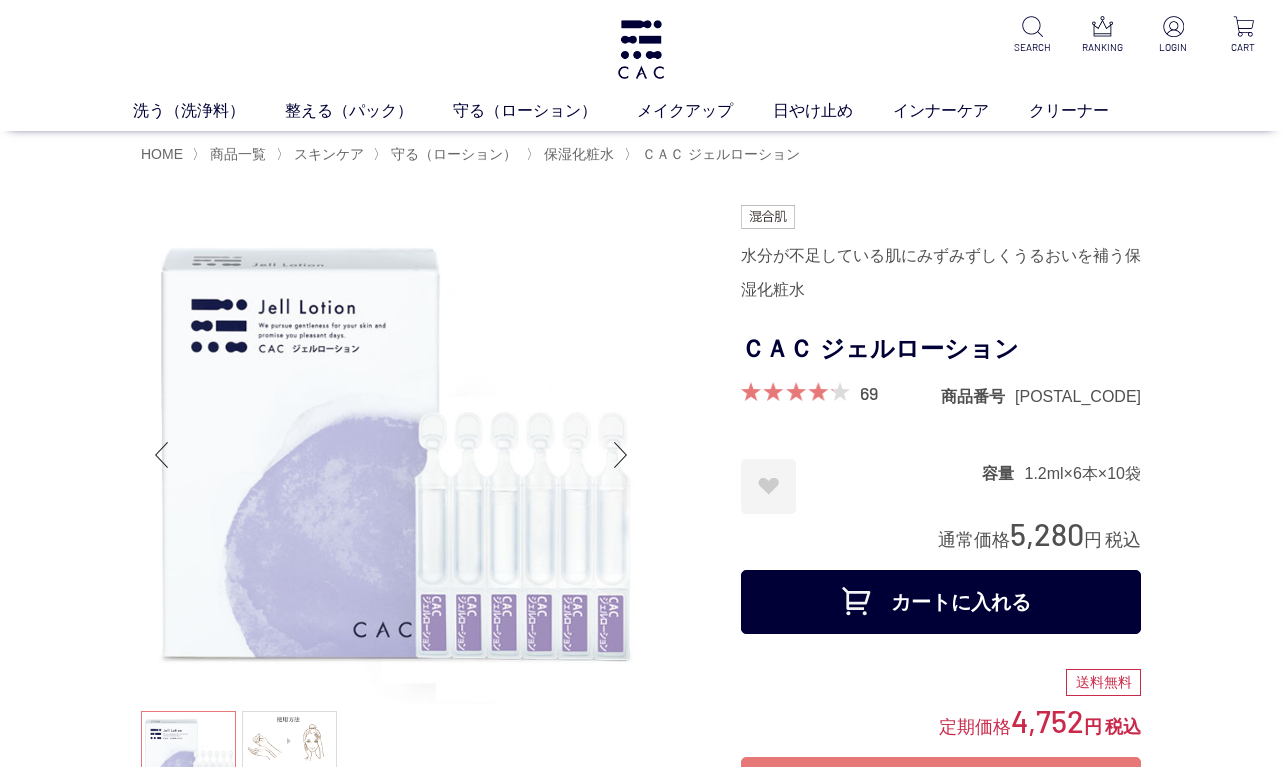 scroll, scrollTop: 0, scrollLeft: 0, axis: both 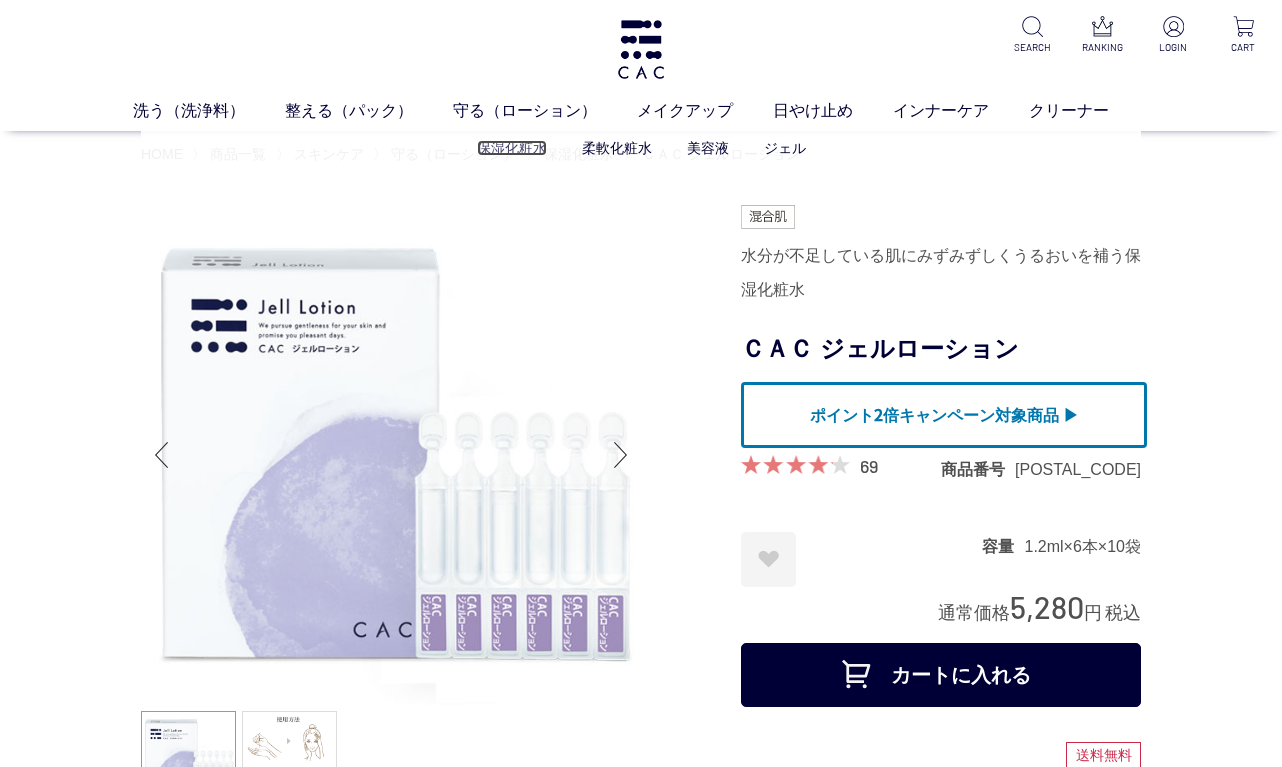 click on "保湿化粧水" at bounding box center (512, 148) 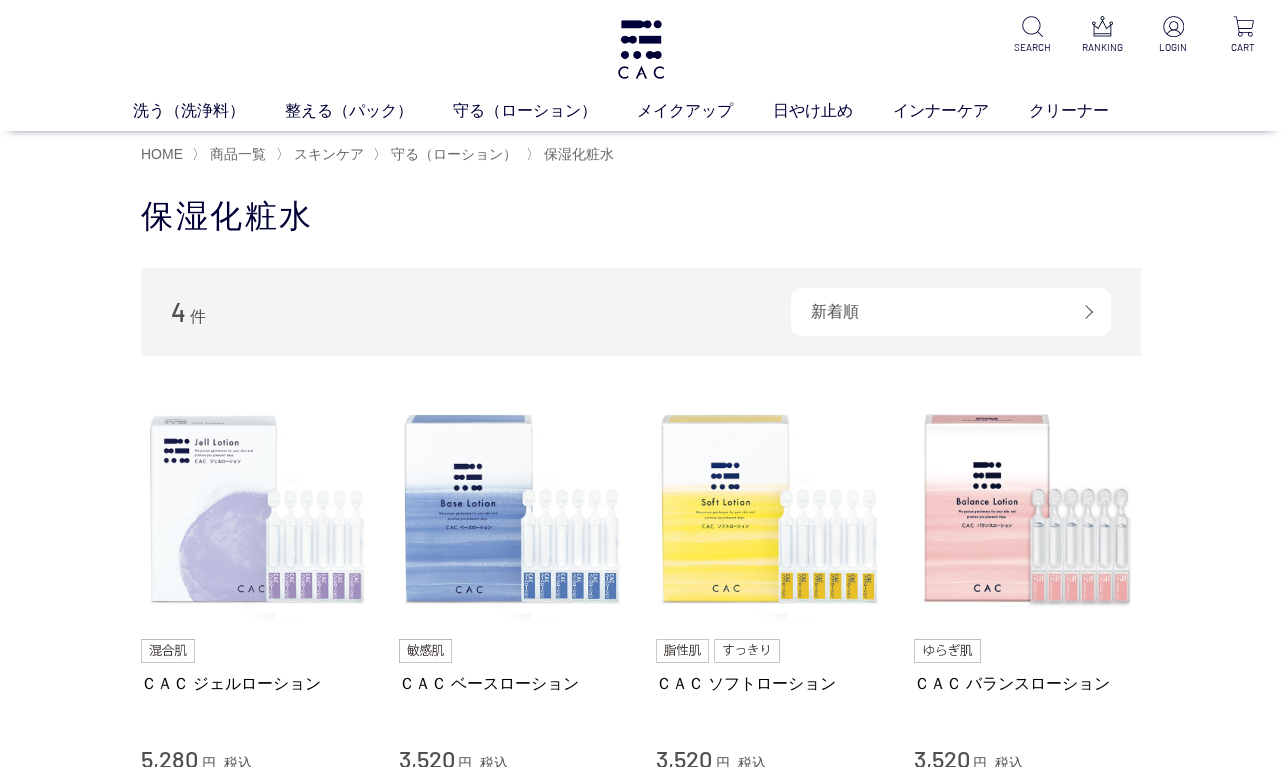 scroll, scrollTop: 0, scrollLeft: 0, axis: both 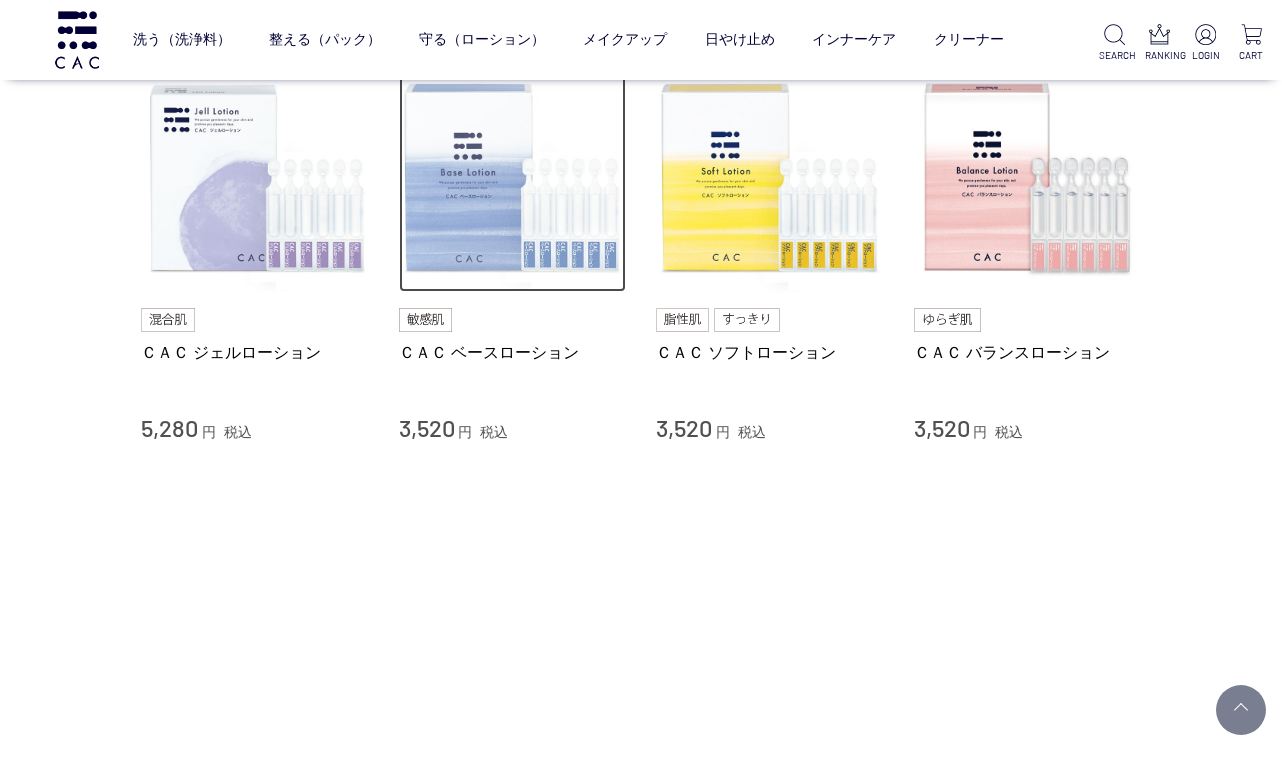 click at bounding box center (513, 179) 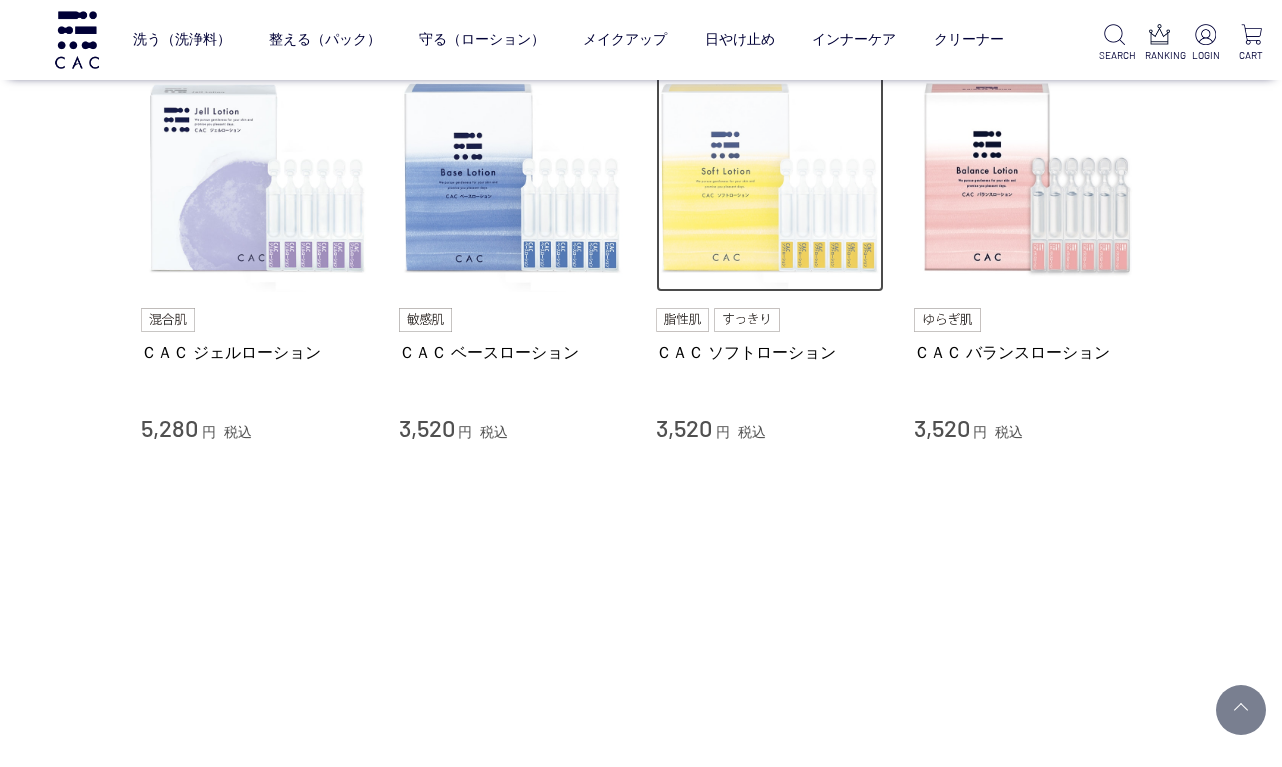 click at bounding box center [770, 179] 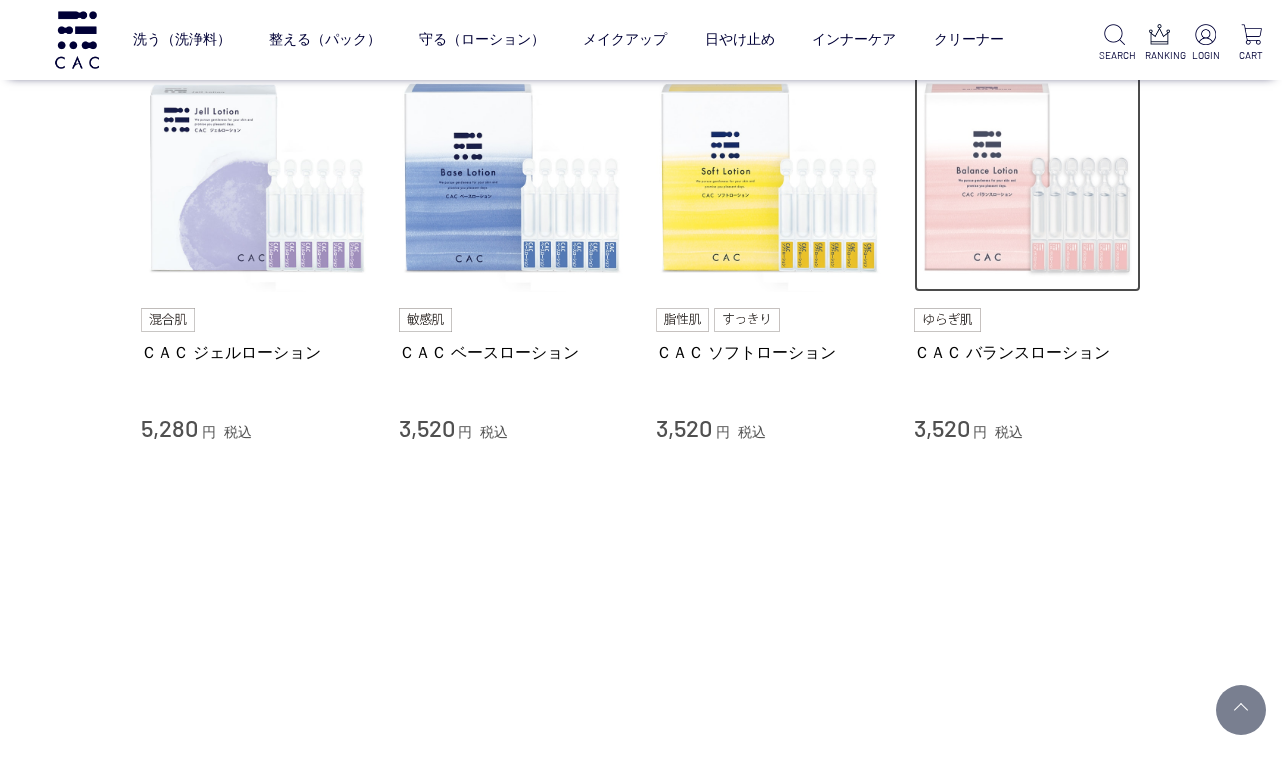 click at bounding box center [1028, 179] 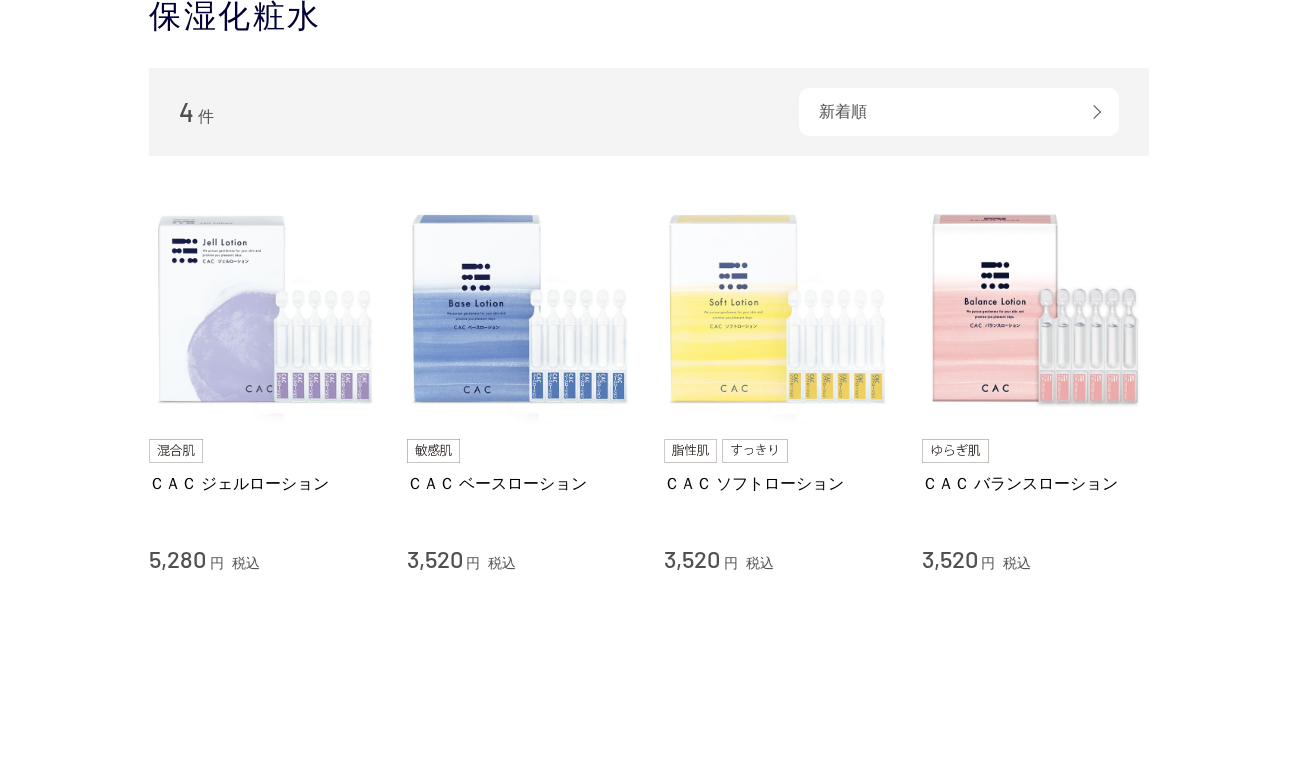 scroll, scrollTop: 0, scrollLeft: 0, axis: both 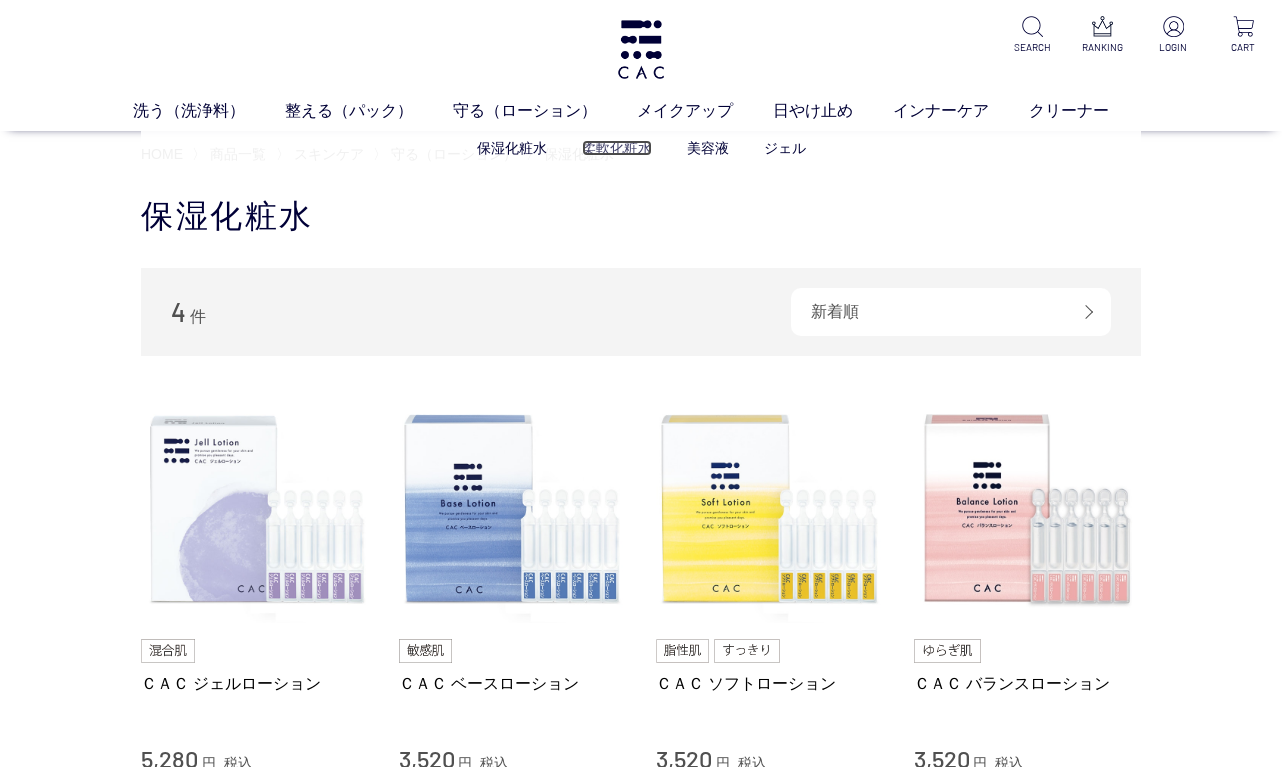 click on "柔軟化粧水" at bounding box center (617, 148) 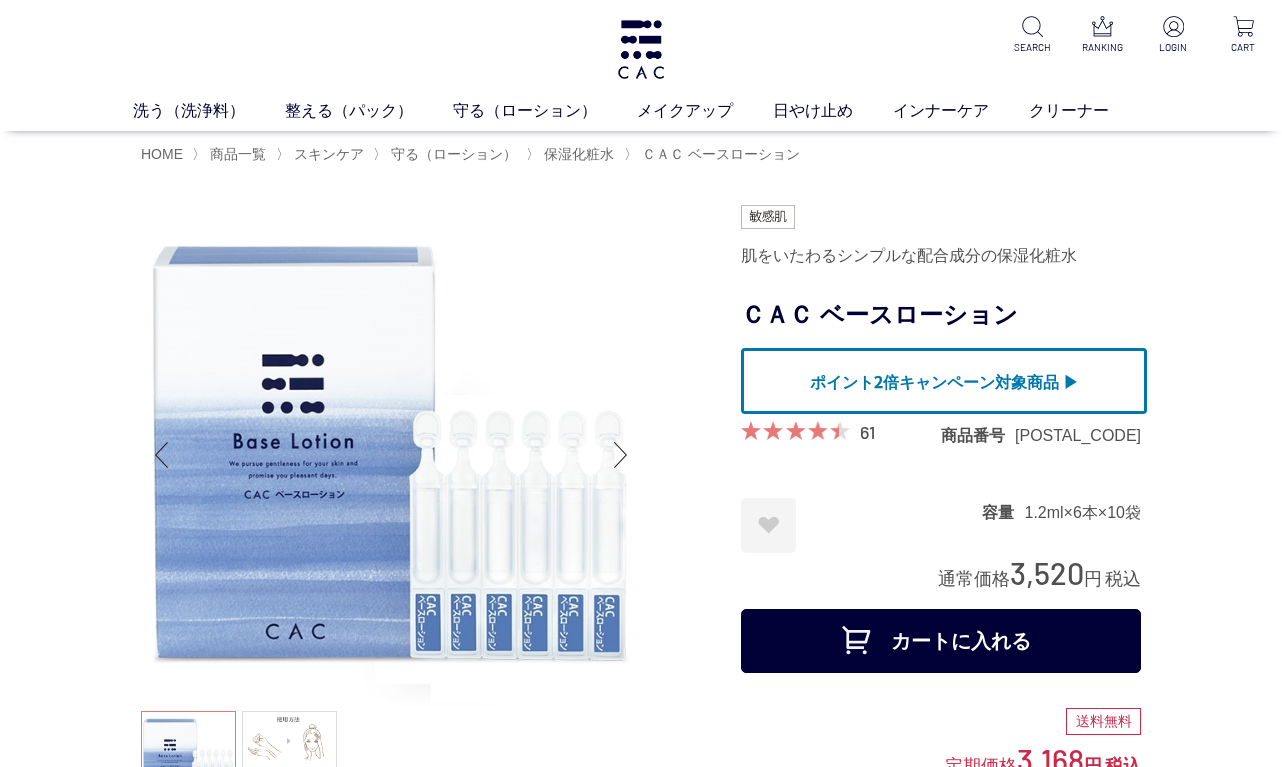 scroll, scrollTop: 0, scrollLeft: 0, axis: both 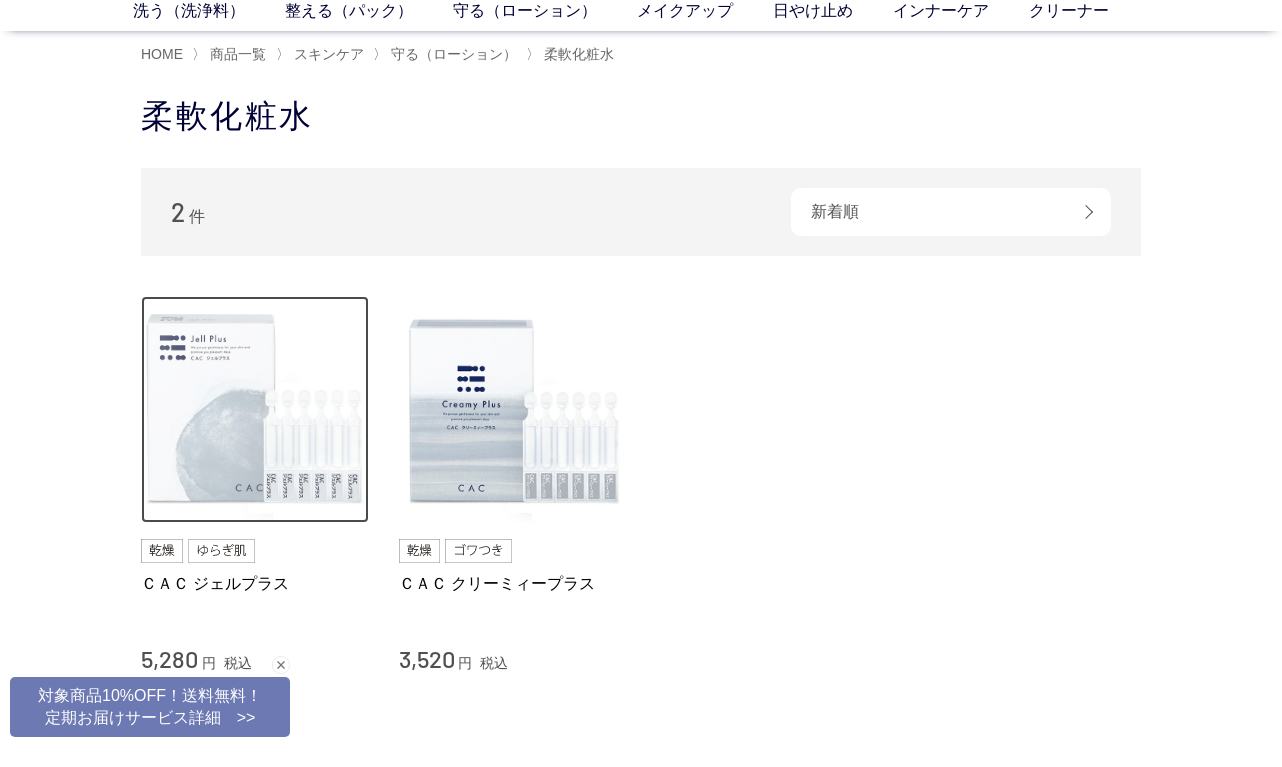 click at bounding box center (255, 410) 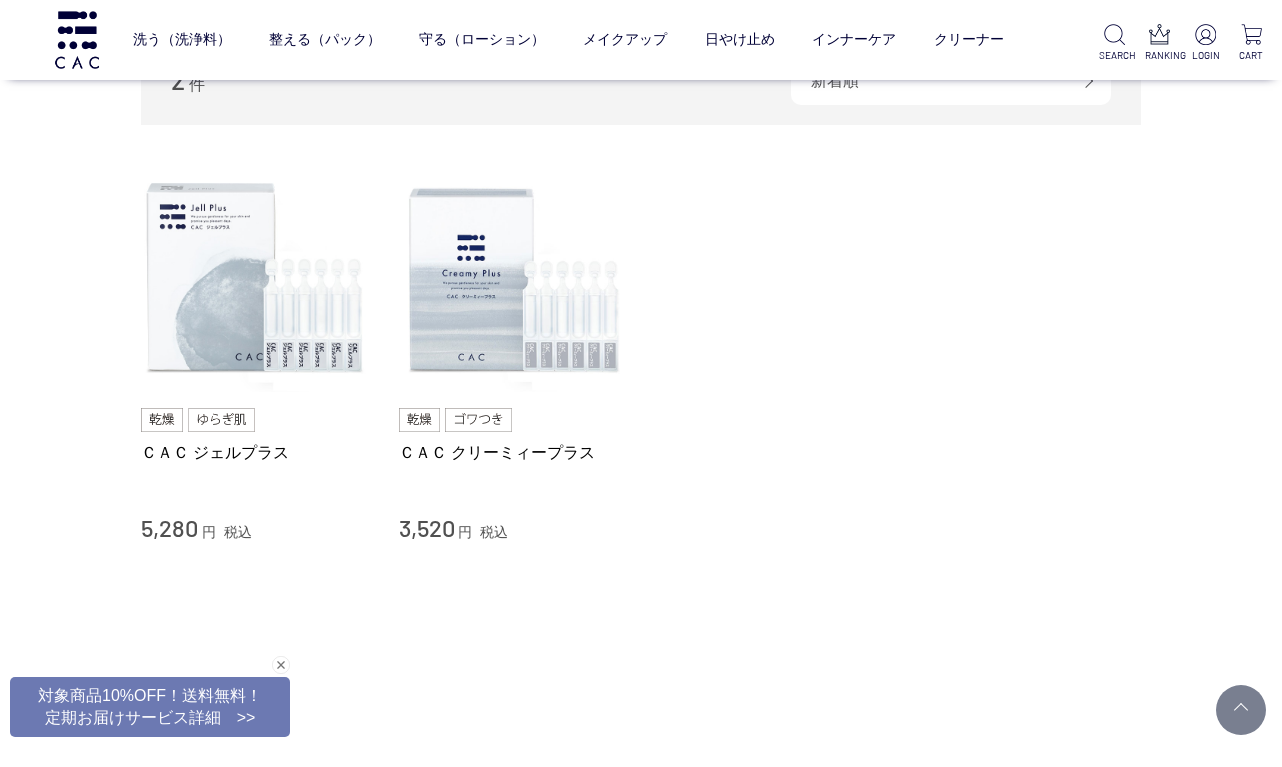 scroll, scrollTop: 200, scrollLeft: 0, axis: vertical 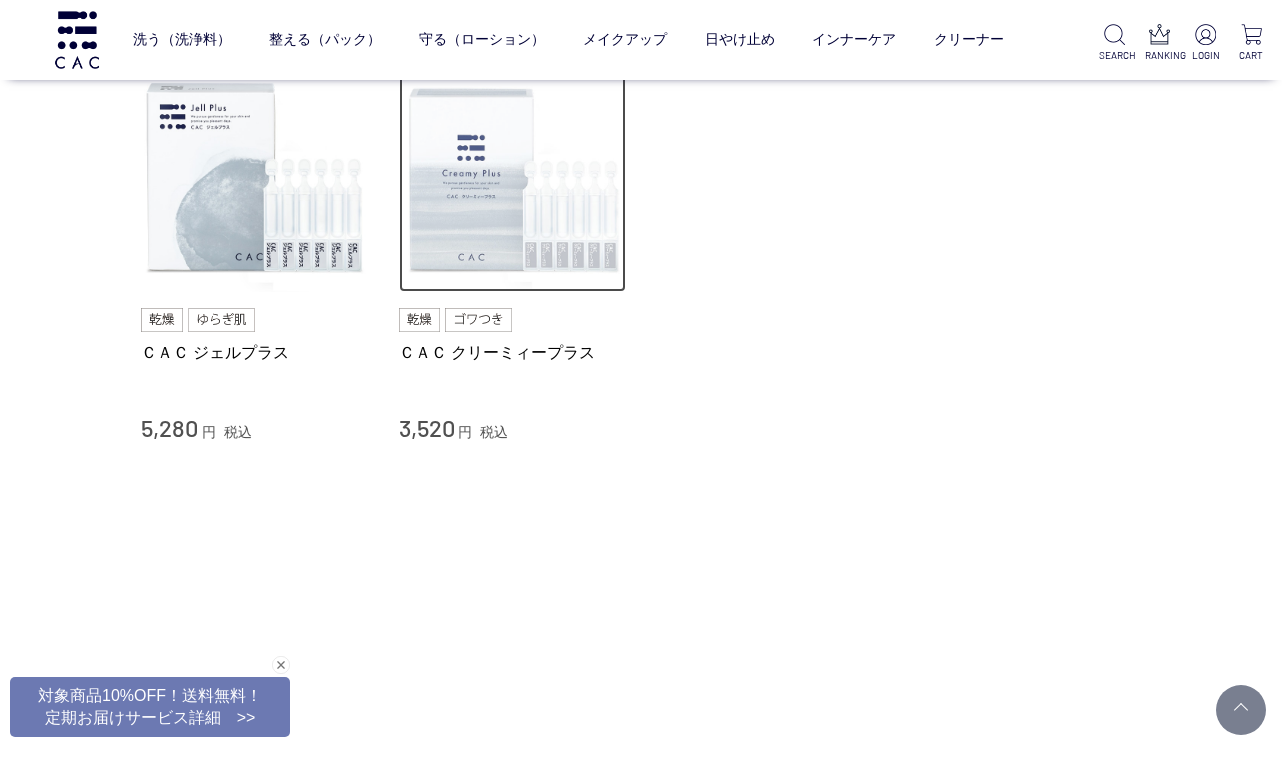 click at bounding box center (513, 179) 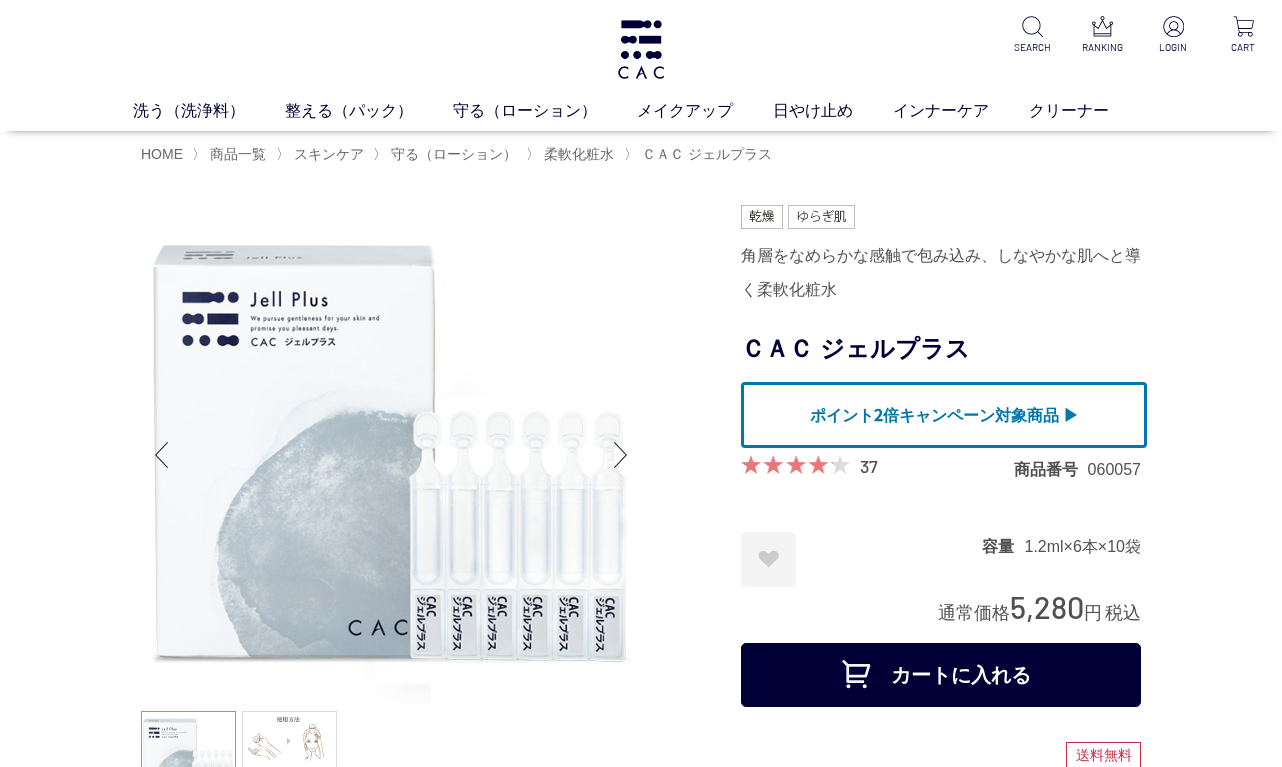 scroll, scrollTop: 0, scrollLeft: 0, axis: both 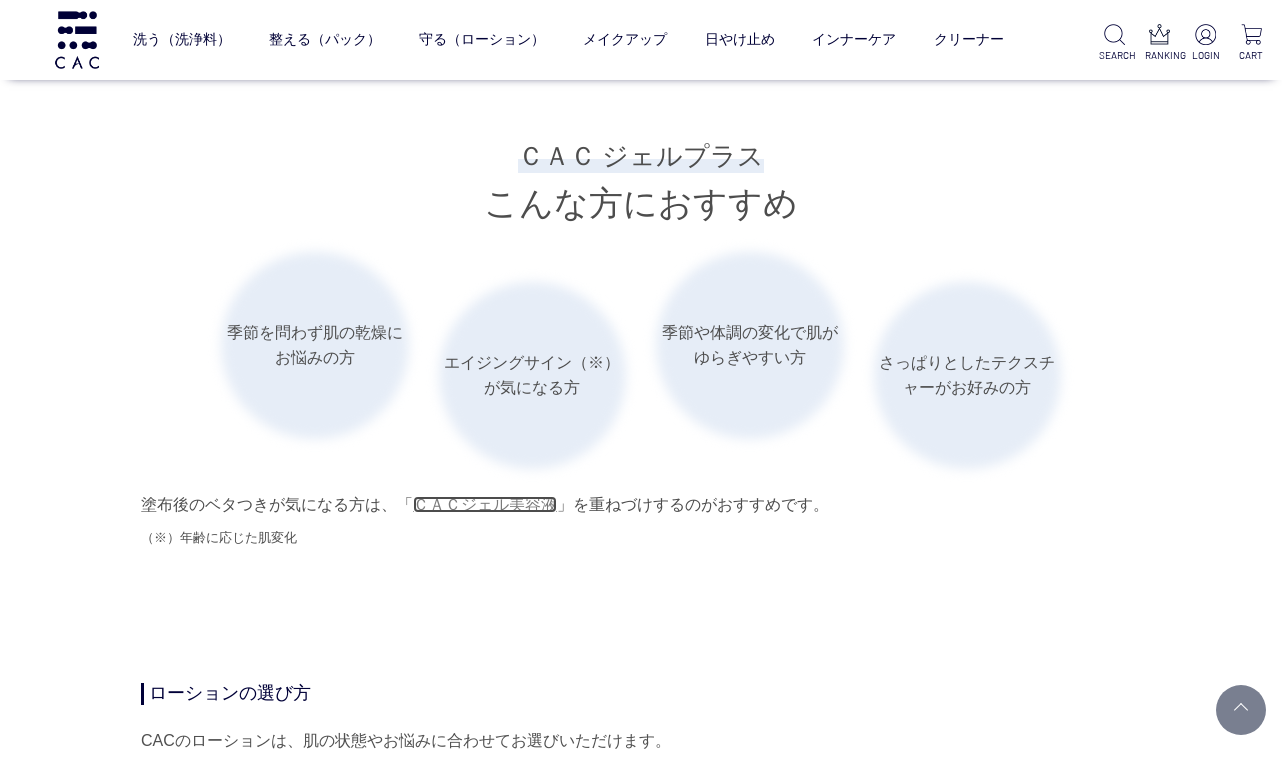 click on "ＣＡＣジェル美容液" at bounding box center (485, 504) 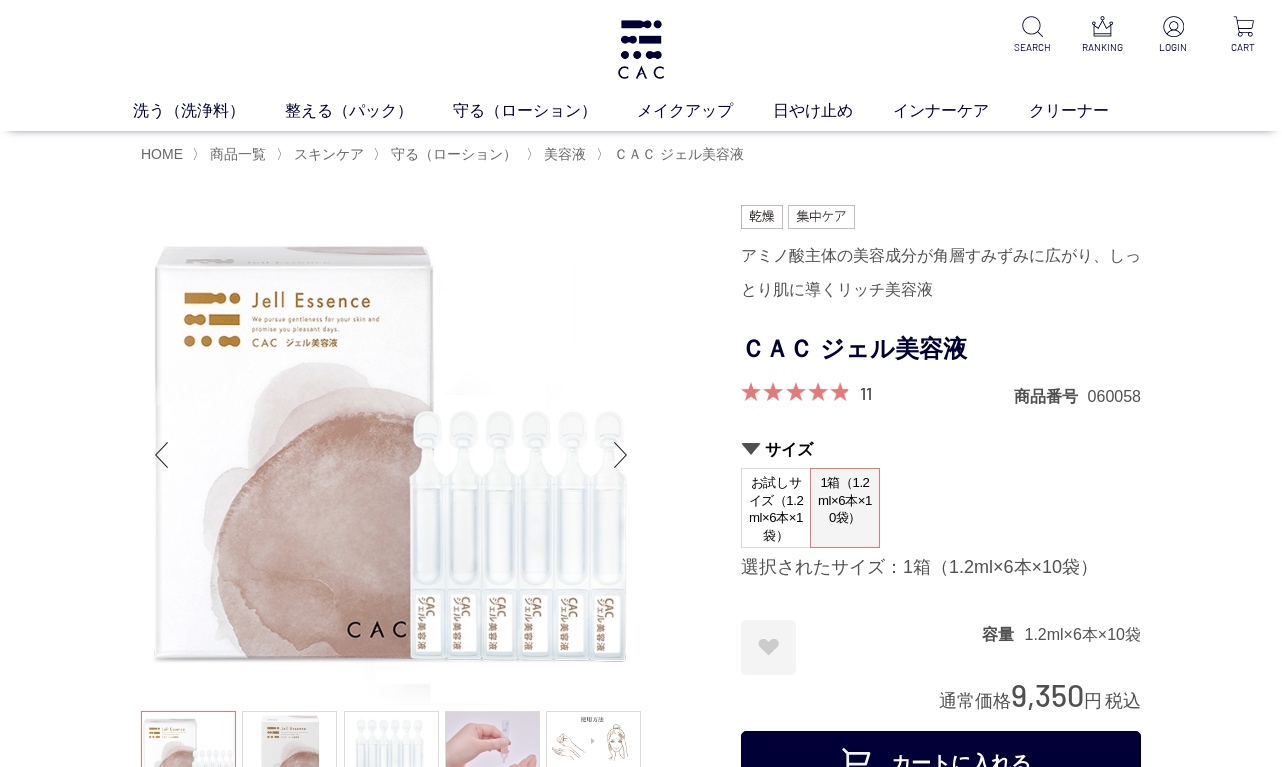 scroll, scrollTop: 0, scrollLeft: 0, axis: both 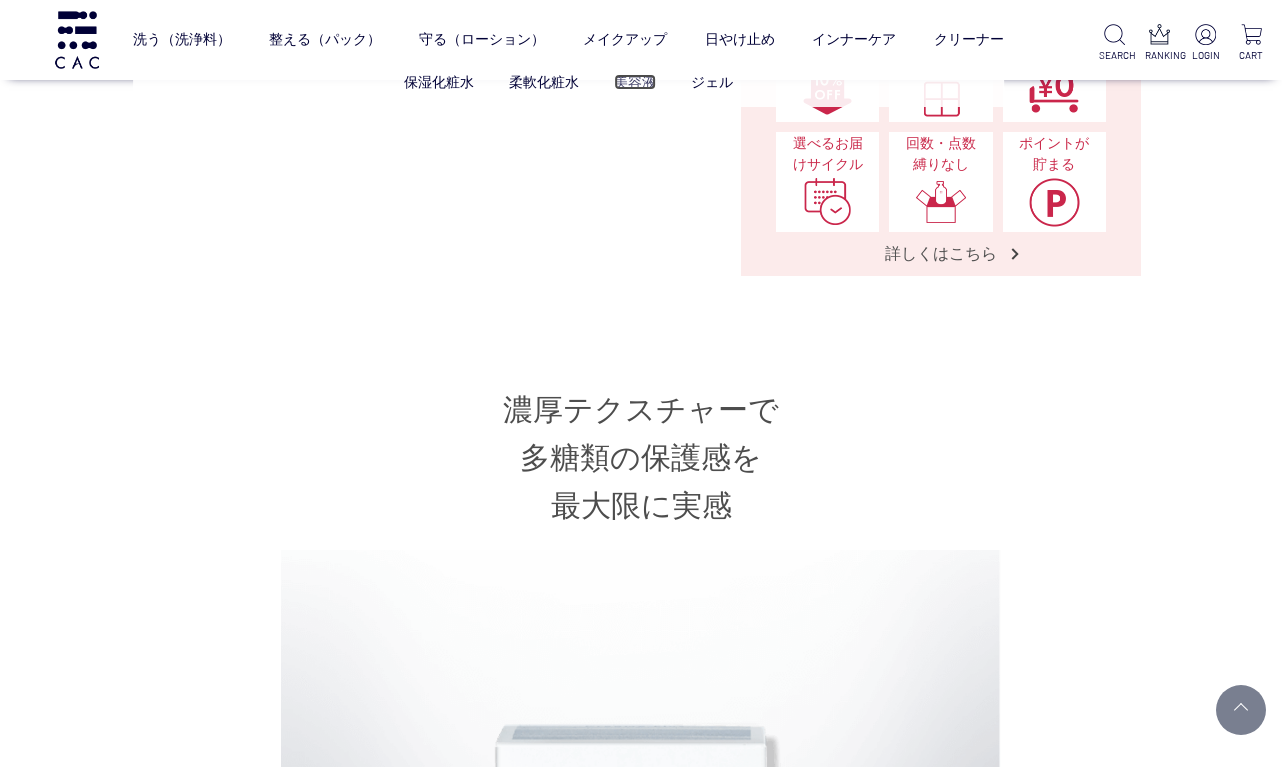 click on "美容液" at bounding box center (635, 82) 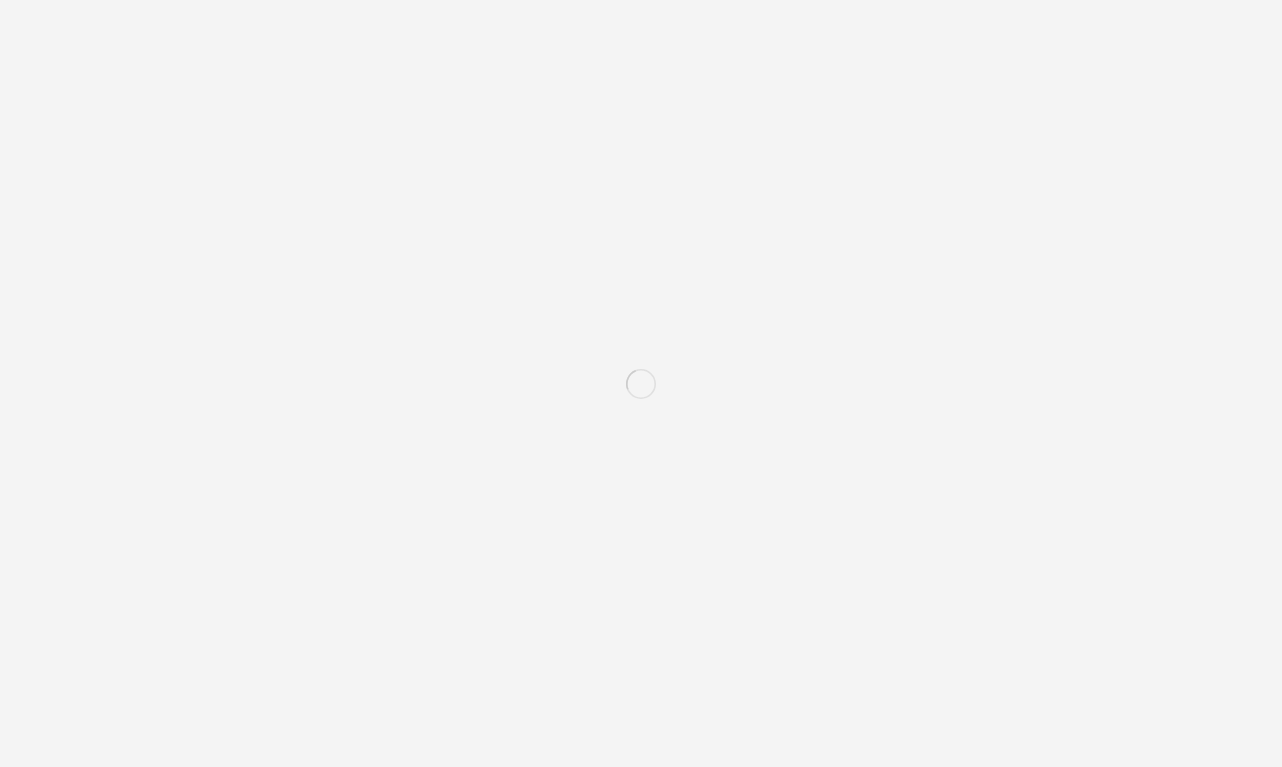 scroll, scrollTop: 0, scrollLeft: 0, axis: both 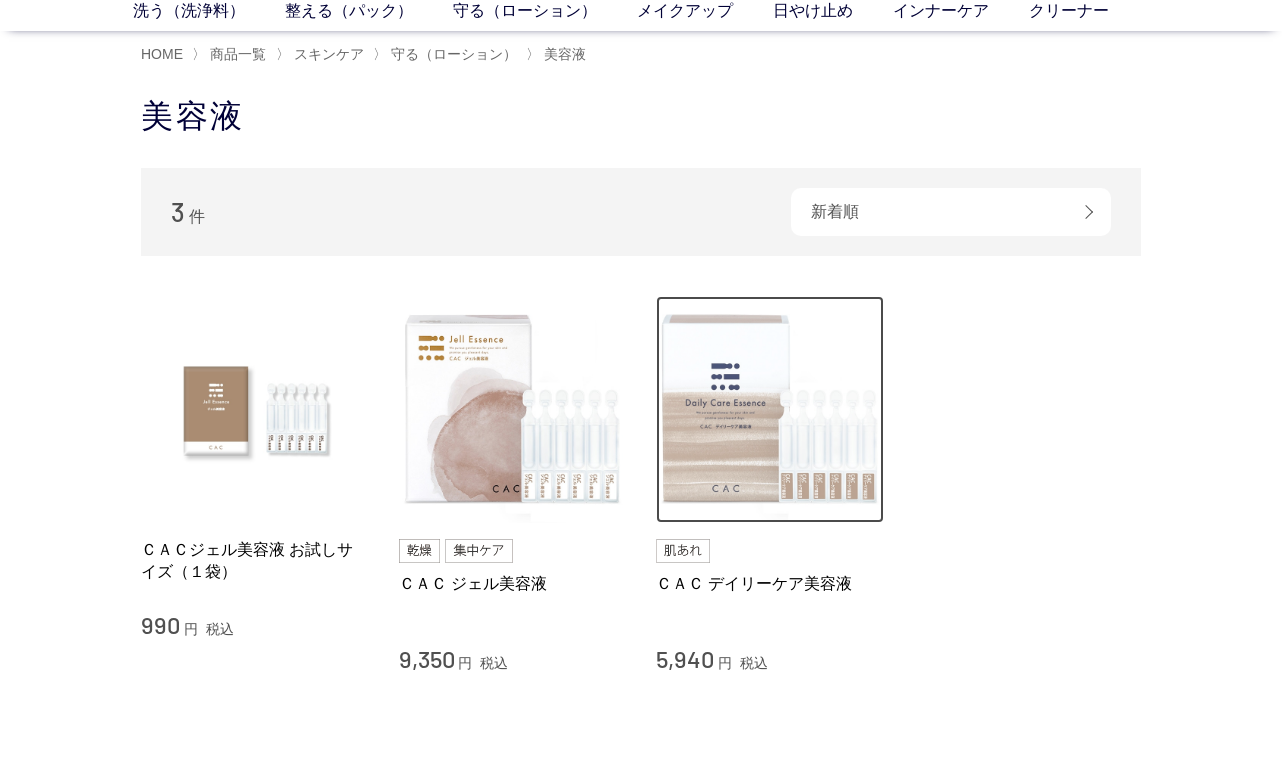 click at bounding box center (770, 410) 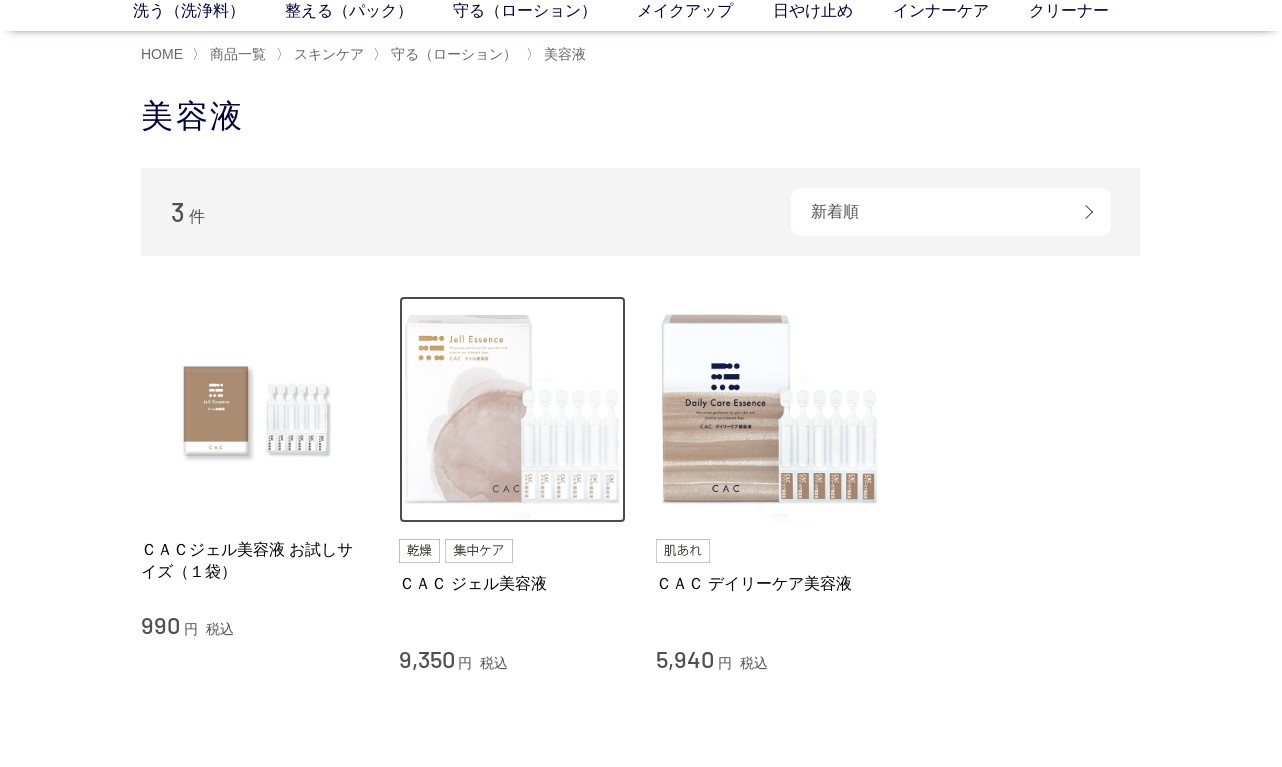 click at bounding box center [513, 410] 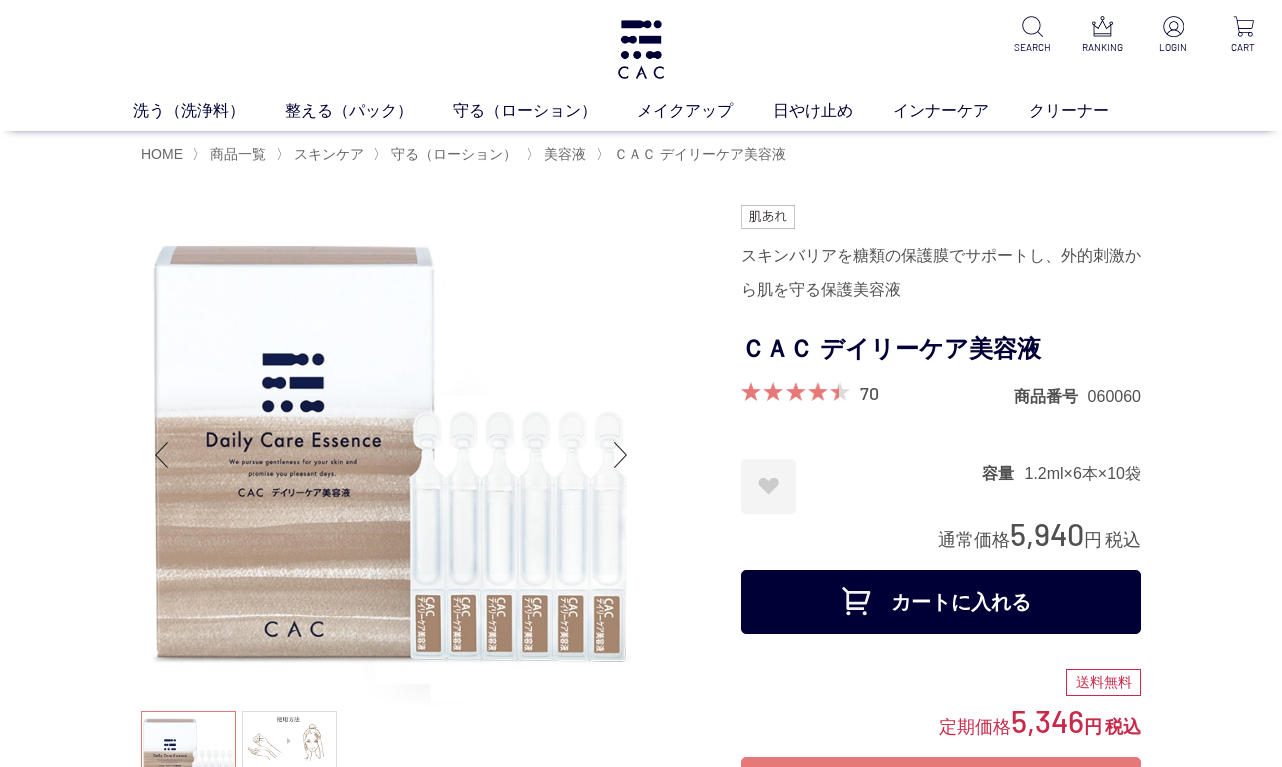 scroll, scrollTop: 0, scrollLeft: 0, axis: both 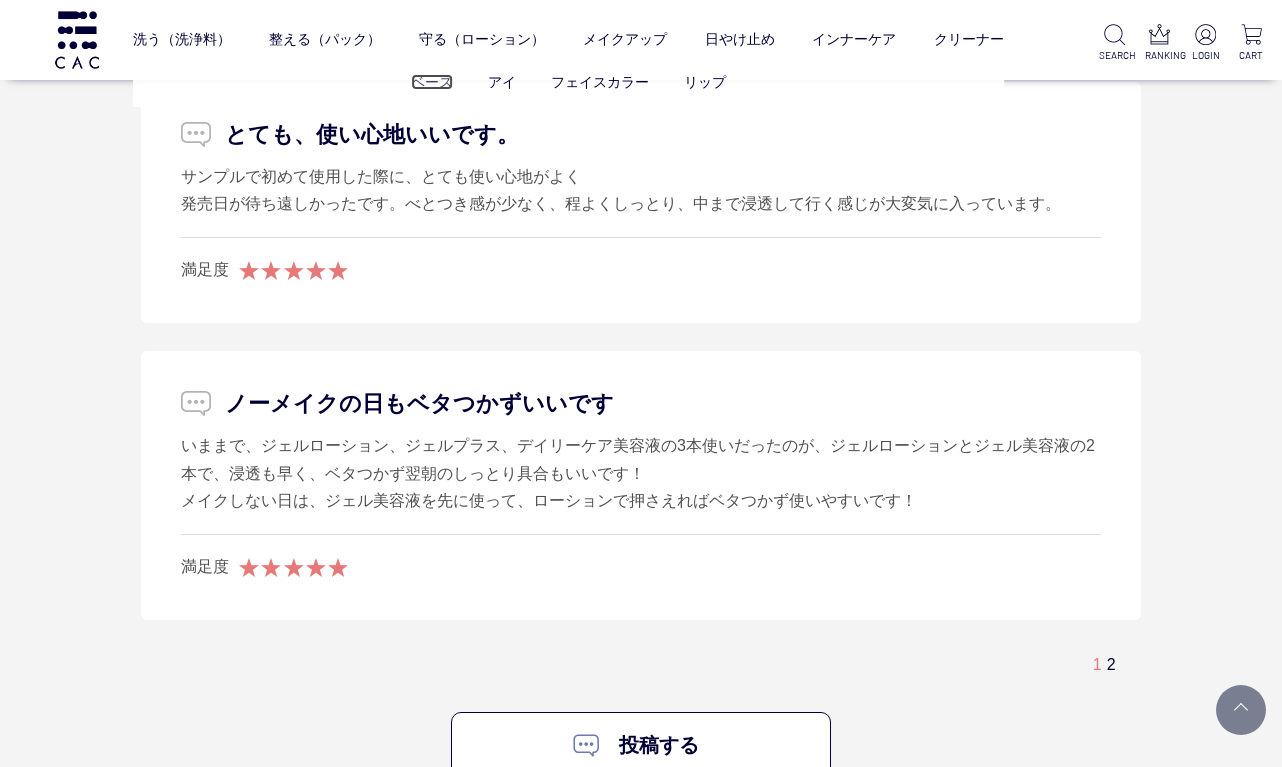 click on "ベース" at bounding box center [432, 82] 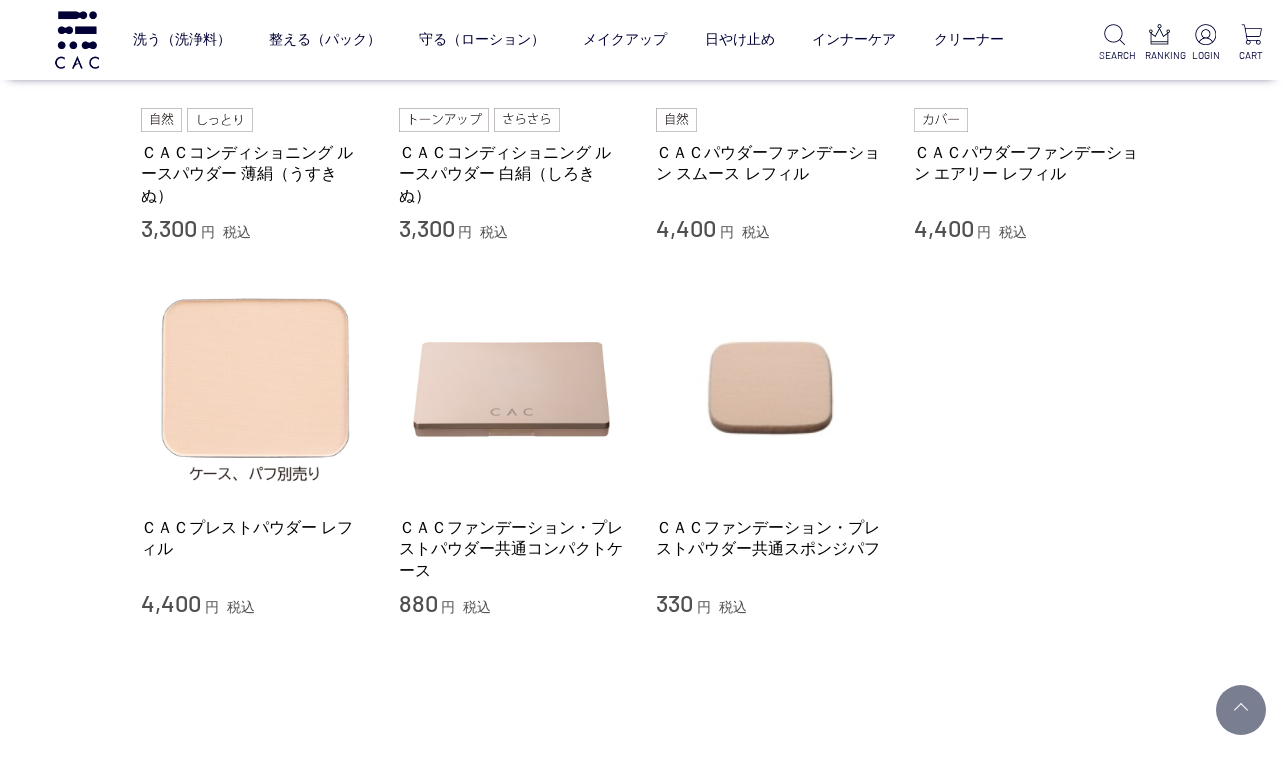 scroll, scrollTop: 400, scrollLeft: 0, axis: vertical 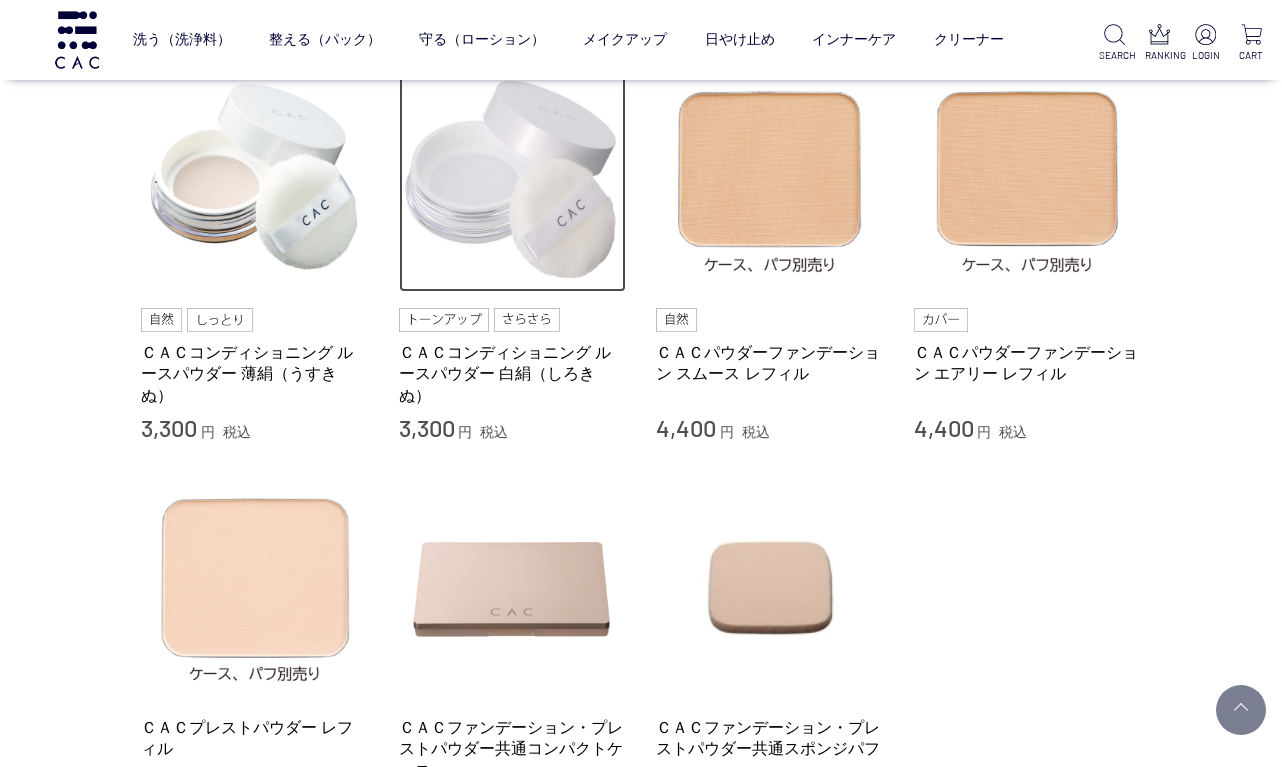 click at bounding box center (513, 179) 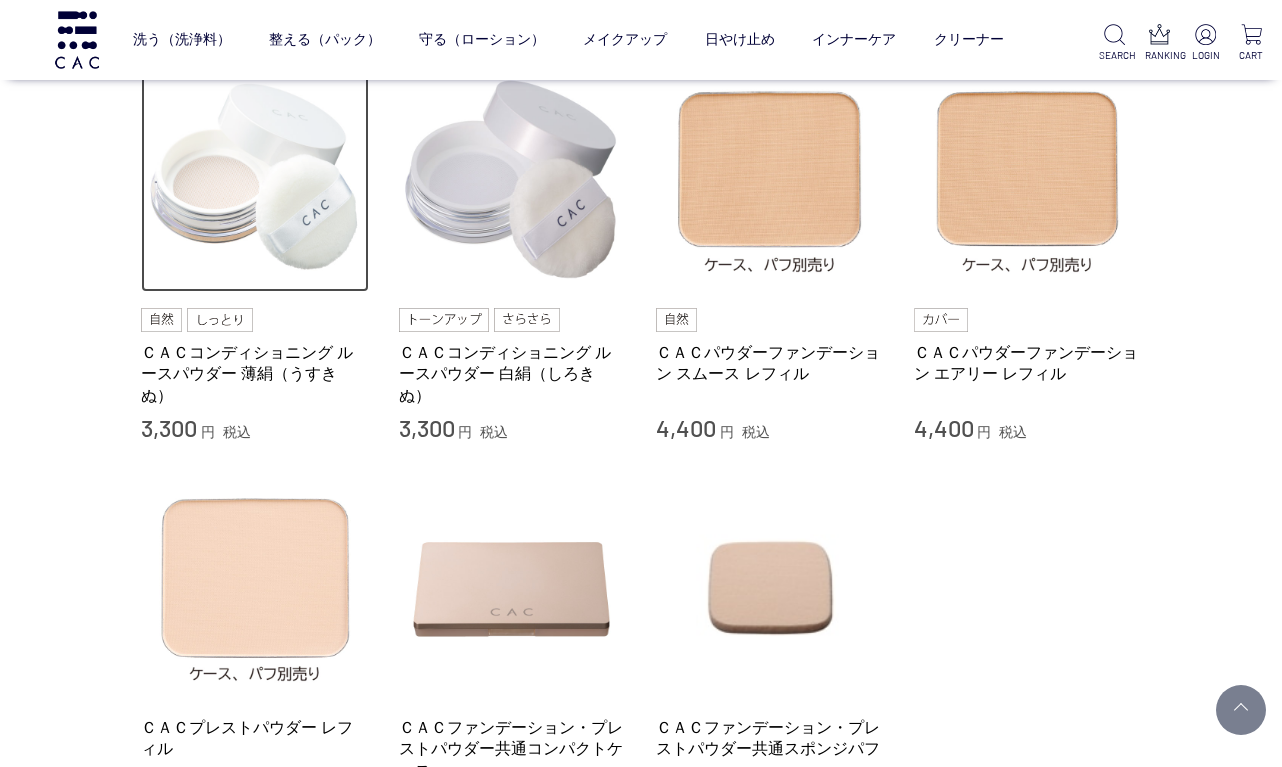 click at bounding box center [255, 179] 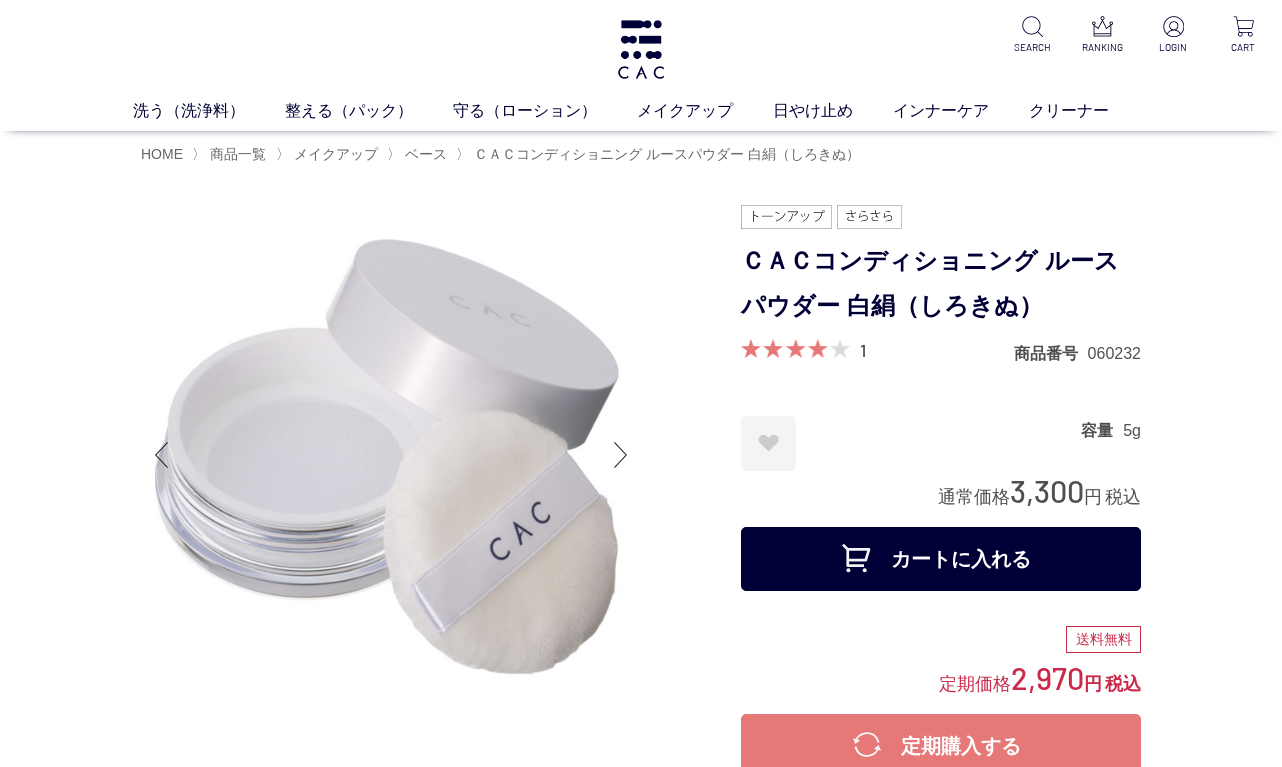 scroll, scrollTop: 0, scrollLeft: 0, axis: both 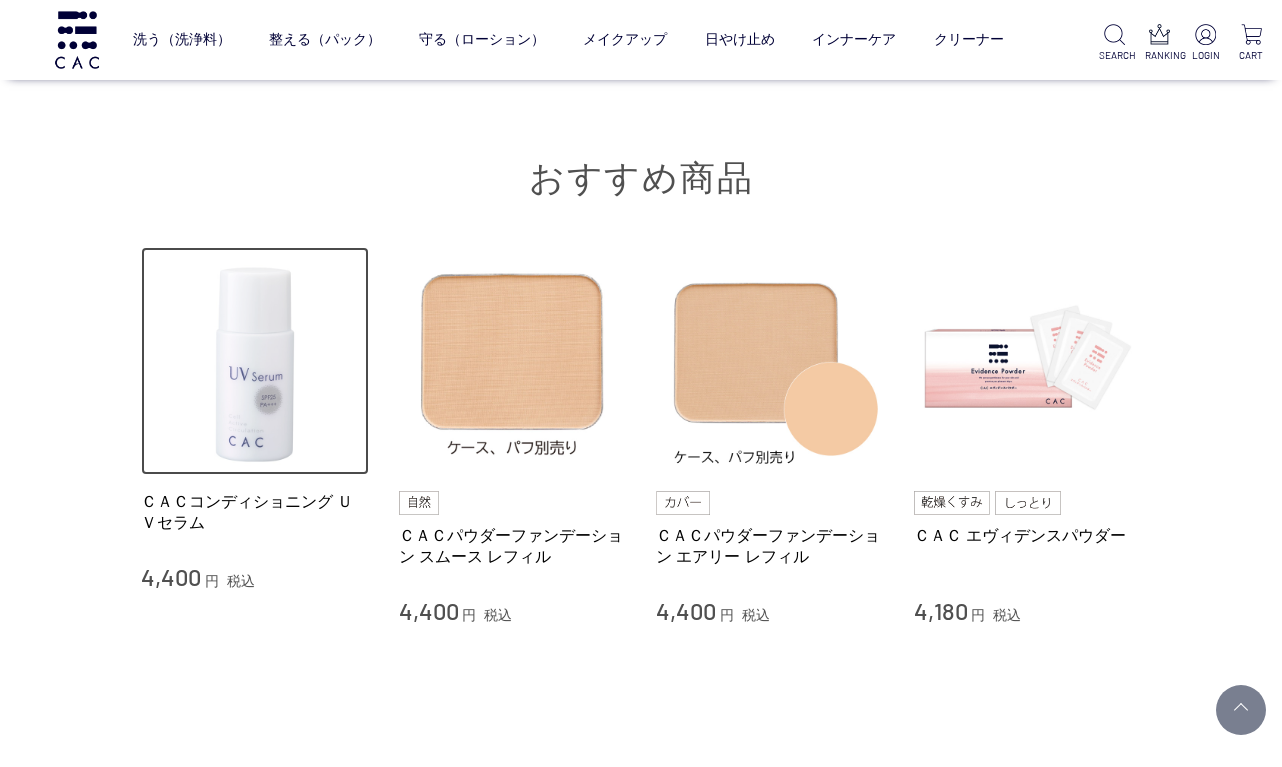 click at bounding box center [255, 361] 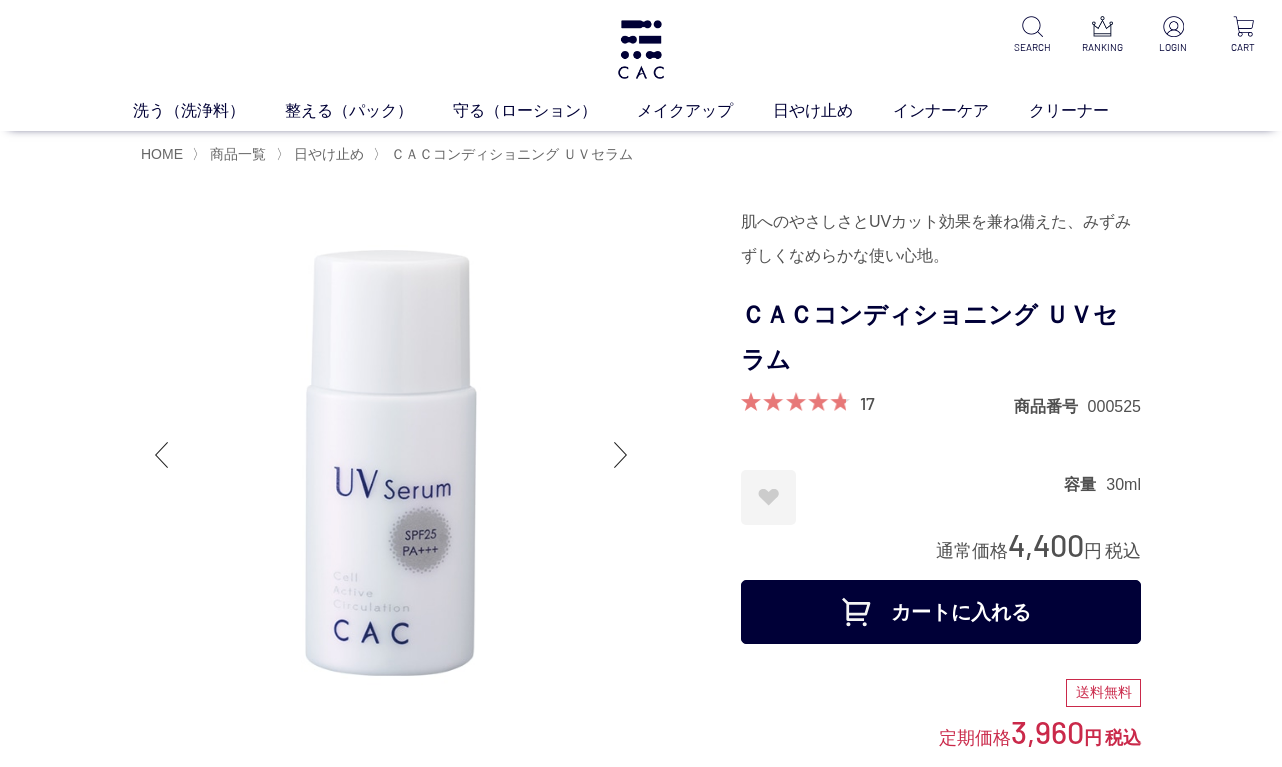 scroll, scrollTop: 0, scrollLeft: 0, axis: both 